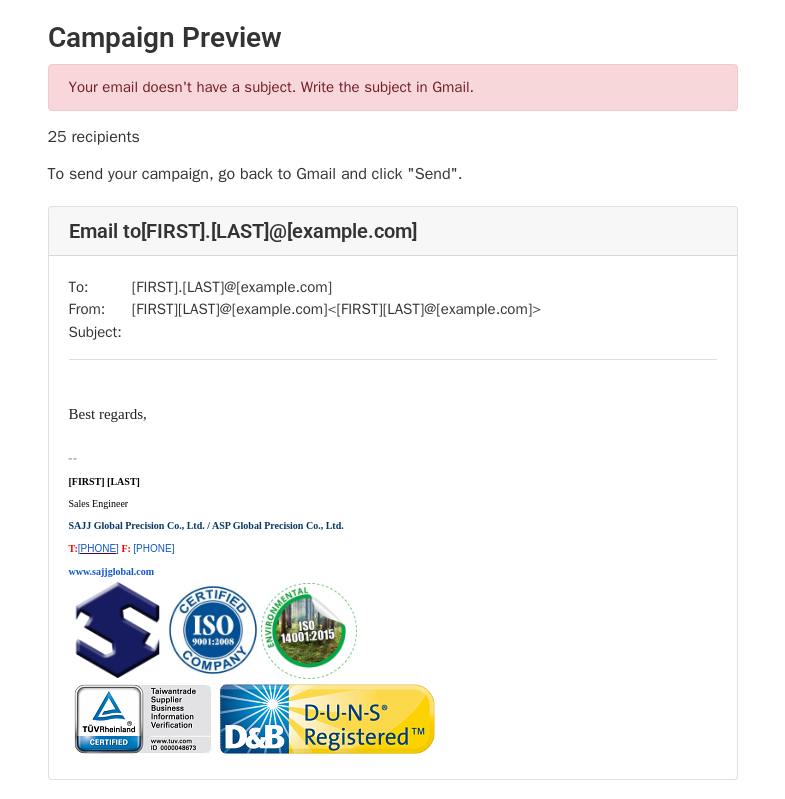 scroll, scrollTop: 0, scrollLeft: 0, axis: both 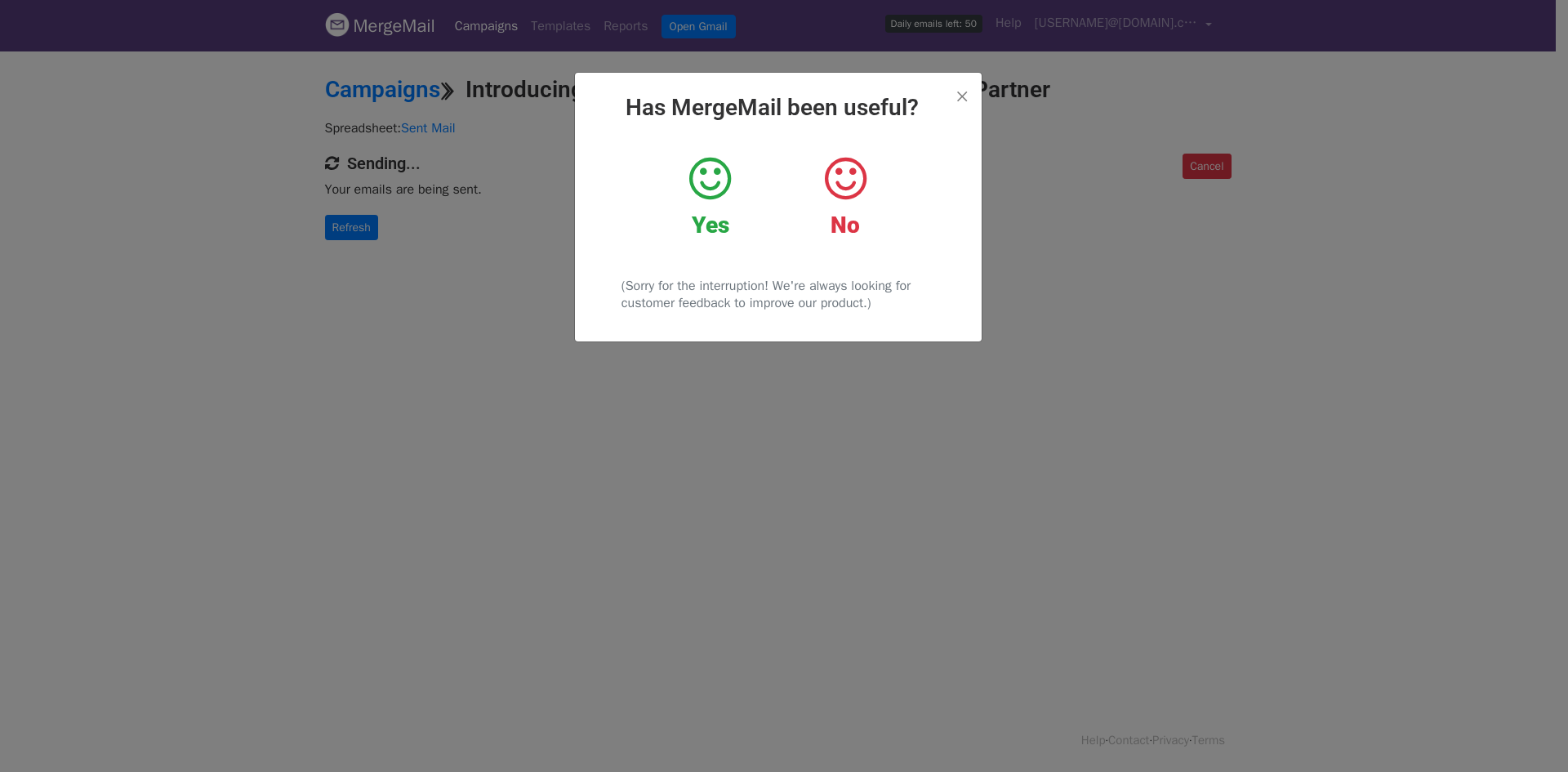 click at bounding box center (710, 179) 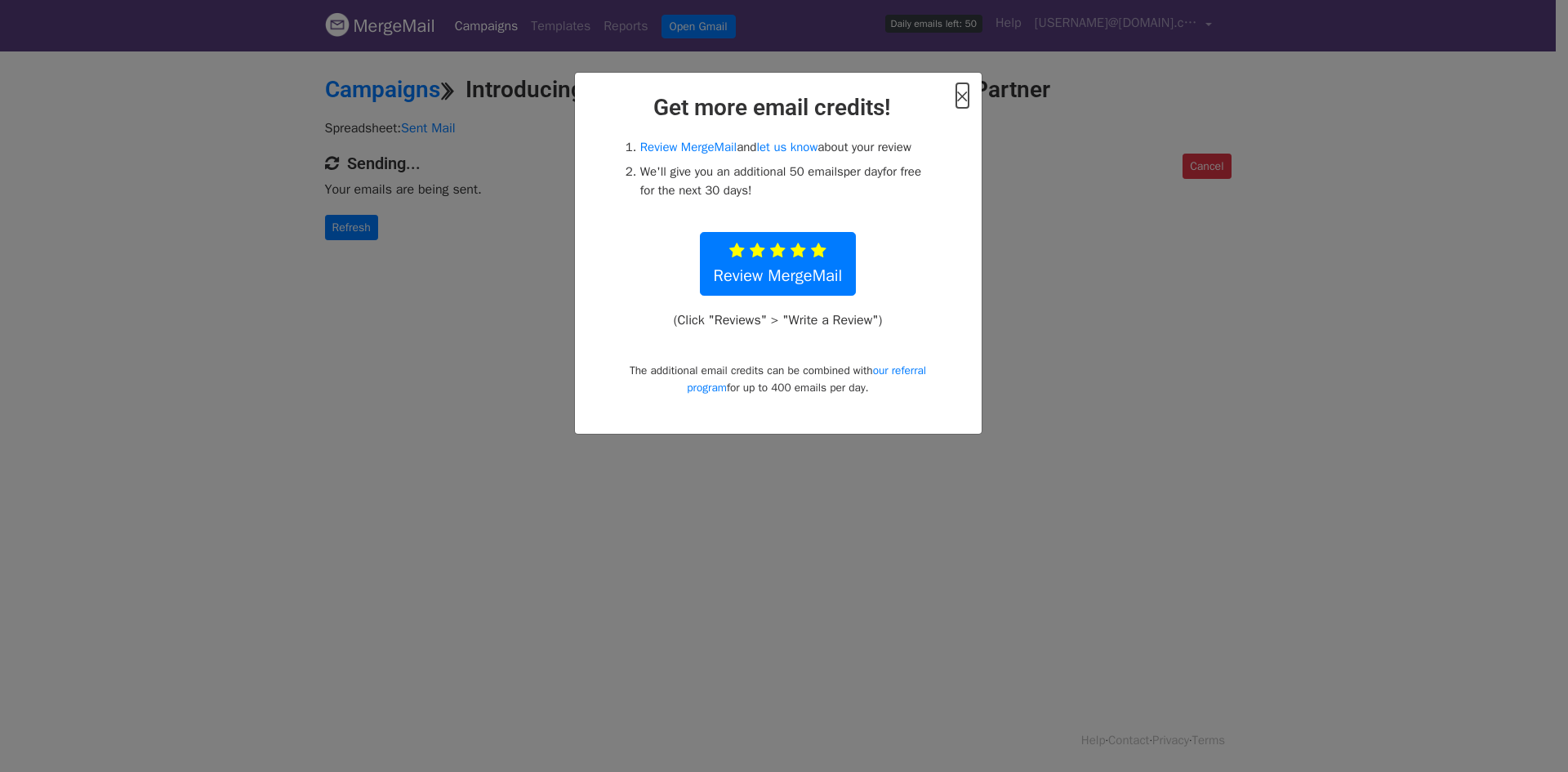 click on "×" at bounding box center (962, 96) 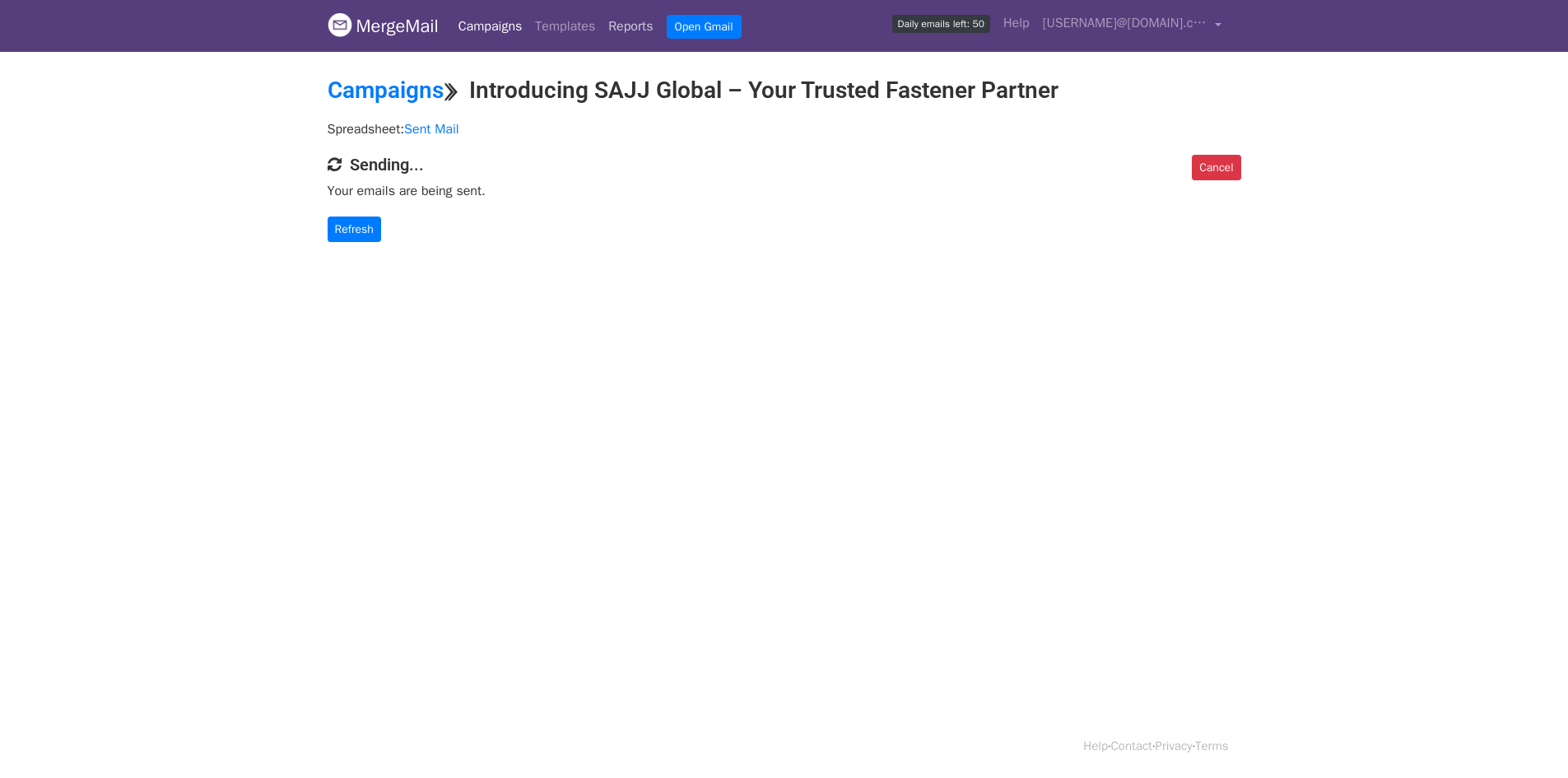 click on "Reports" at bounding box center [630, 26] 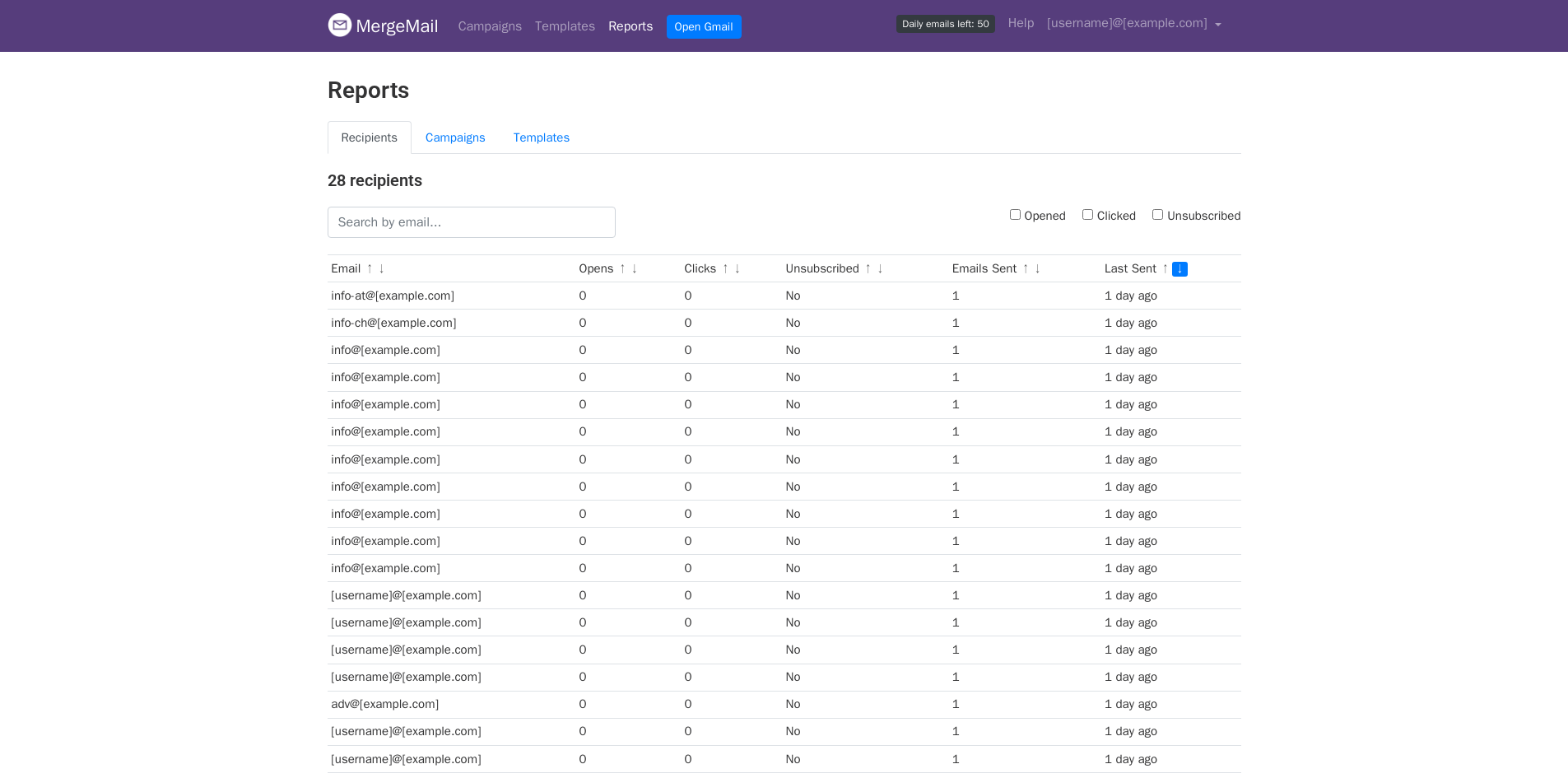 scroll, scrollTop: 0, scrollLeft: 0, axis: both 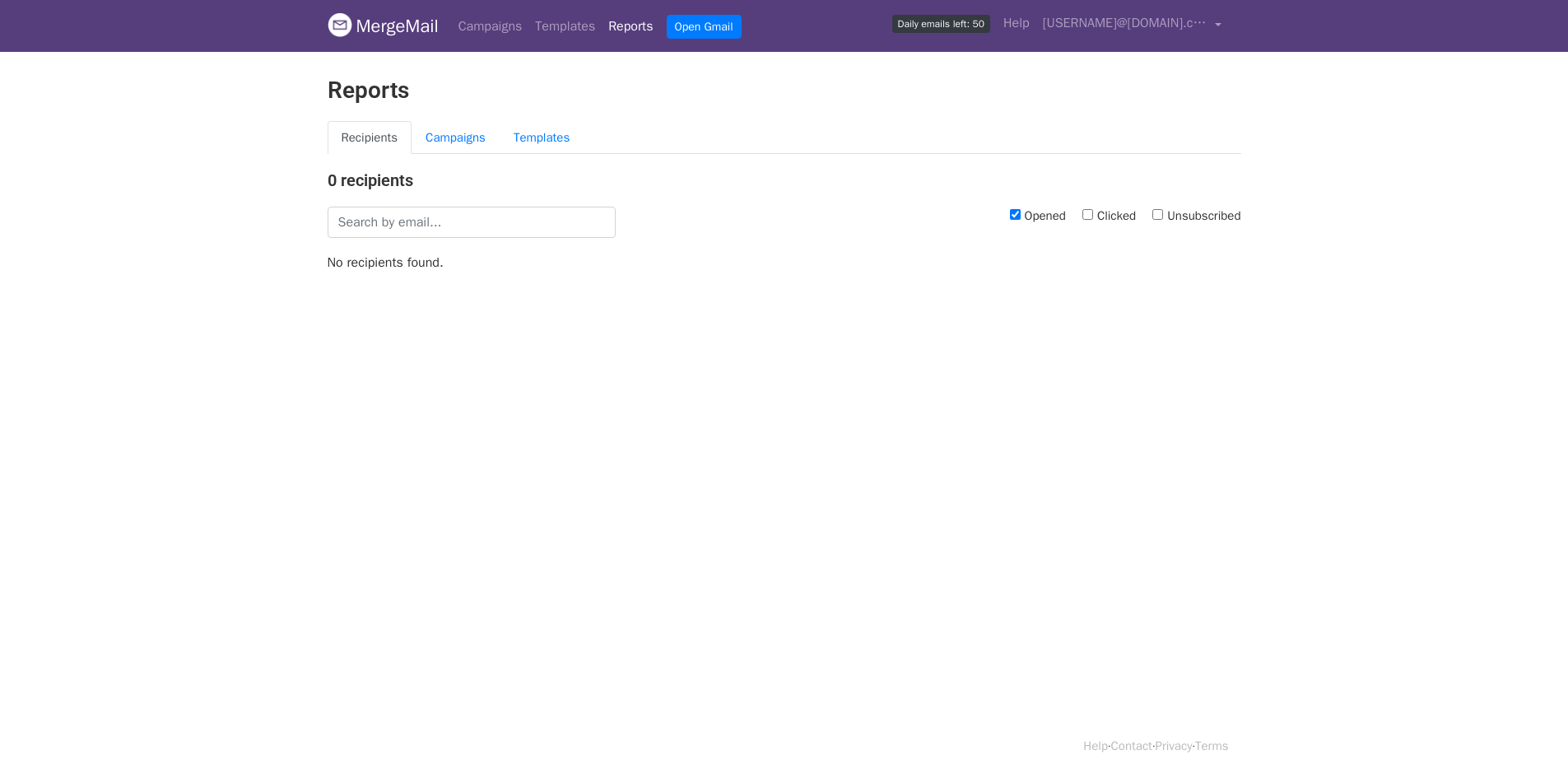 click on "Opened" at bounding box center (1015, 214) 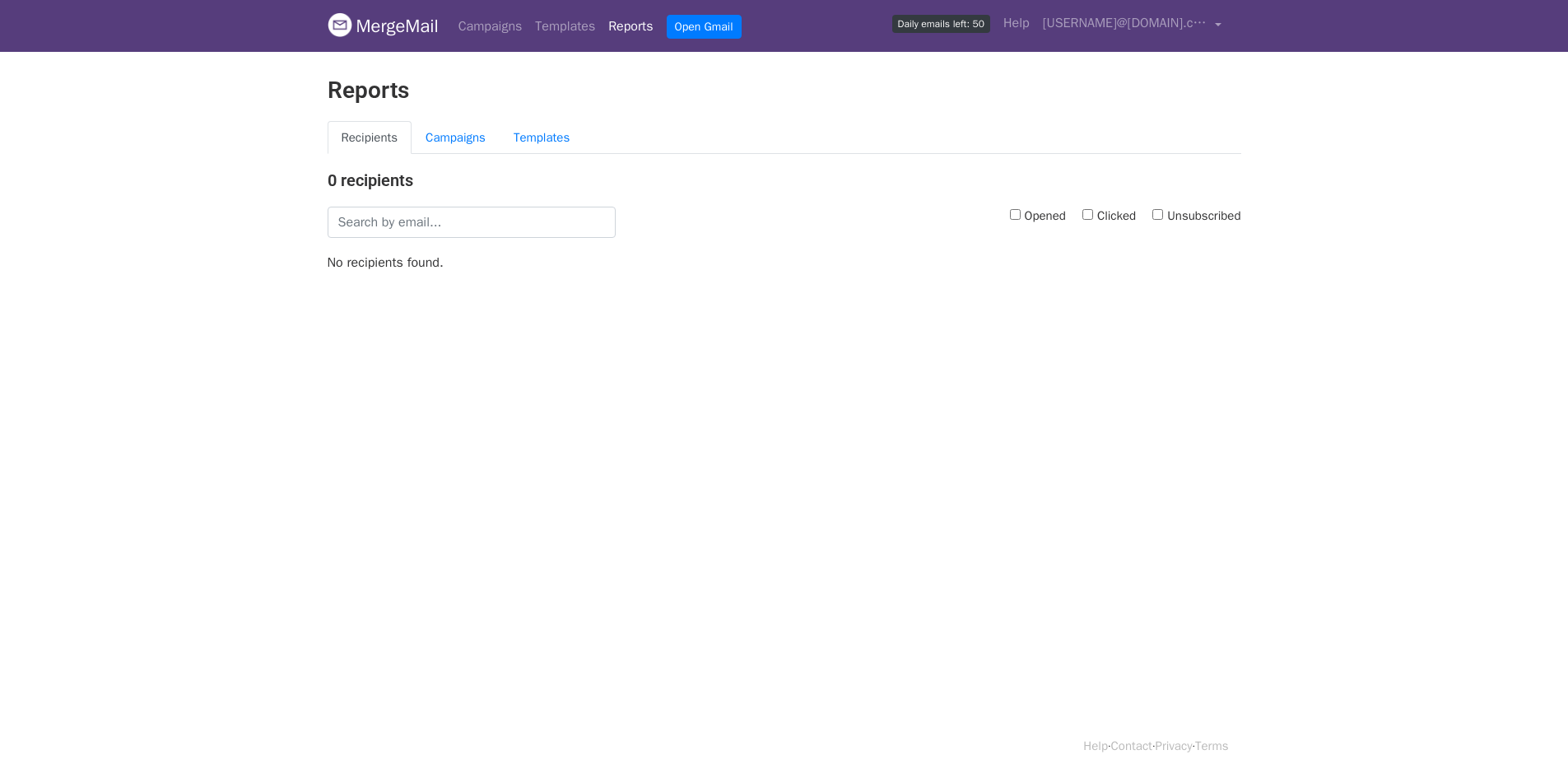 click on "Clicked" at bounding box center (1087, 214) 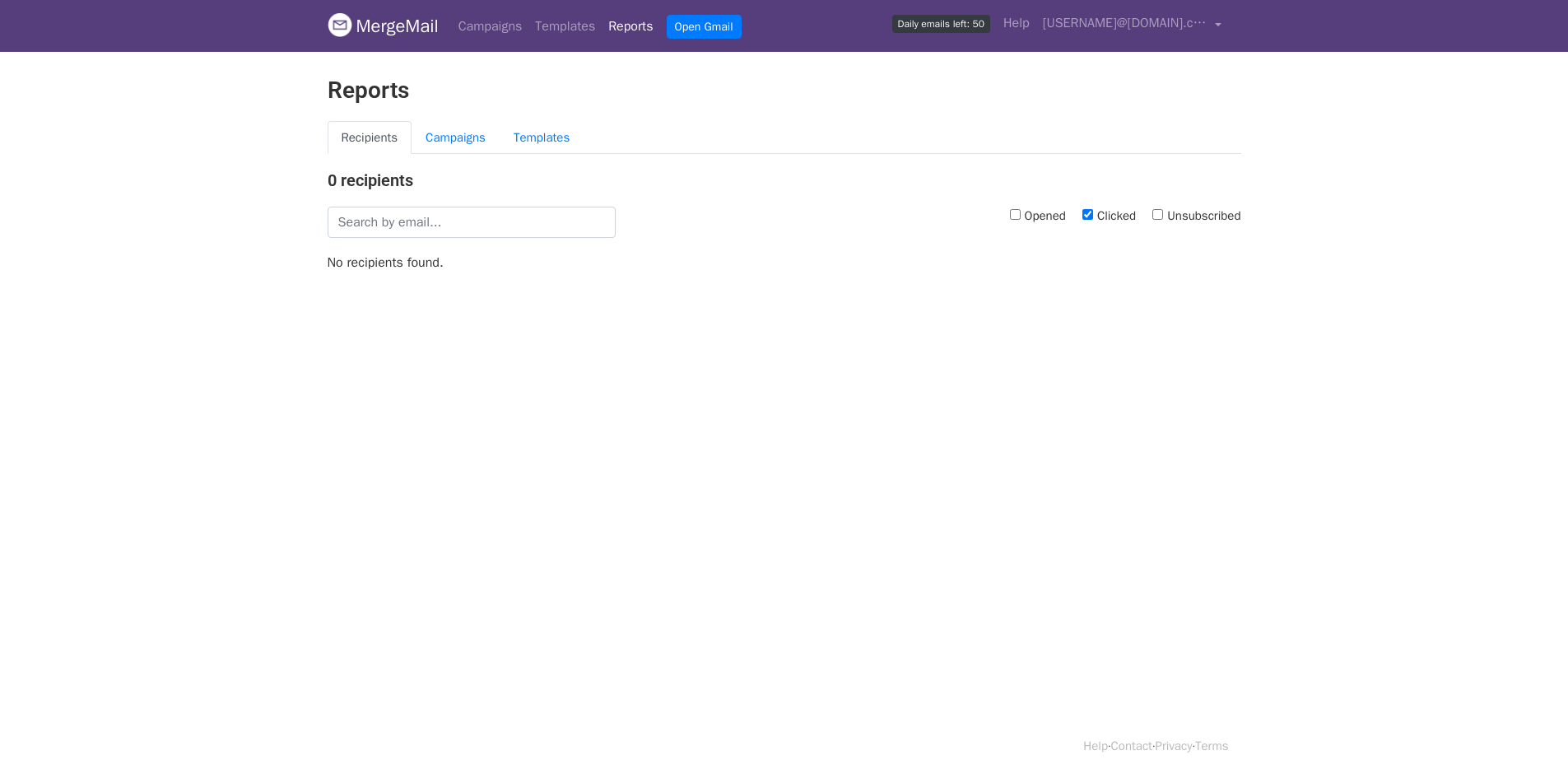 click on "Clicked" at bounding box center [1087, 214] 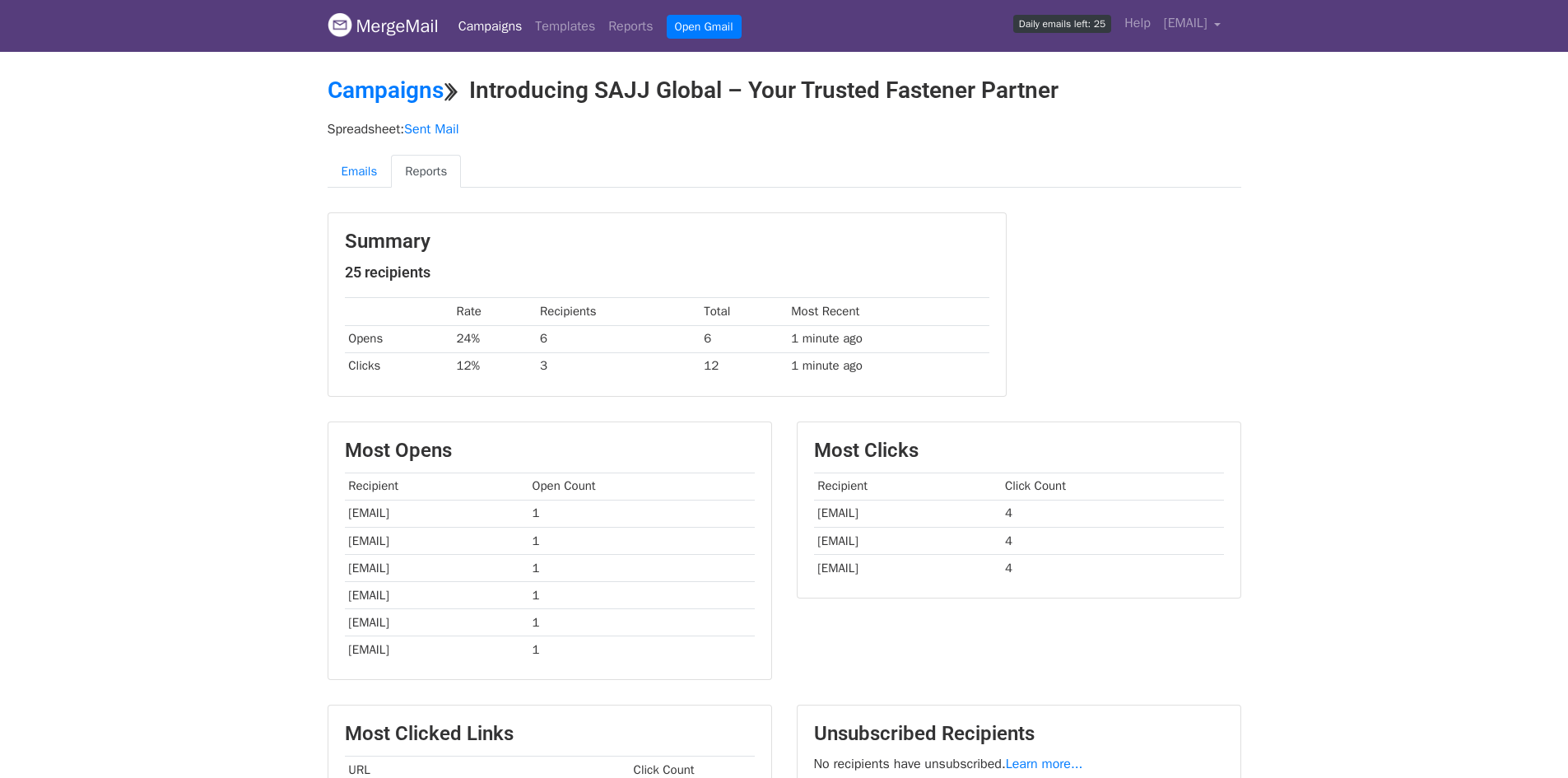 scroll, scrollTop: 0, scrollLeft: 0, axis: both 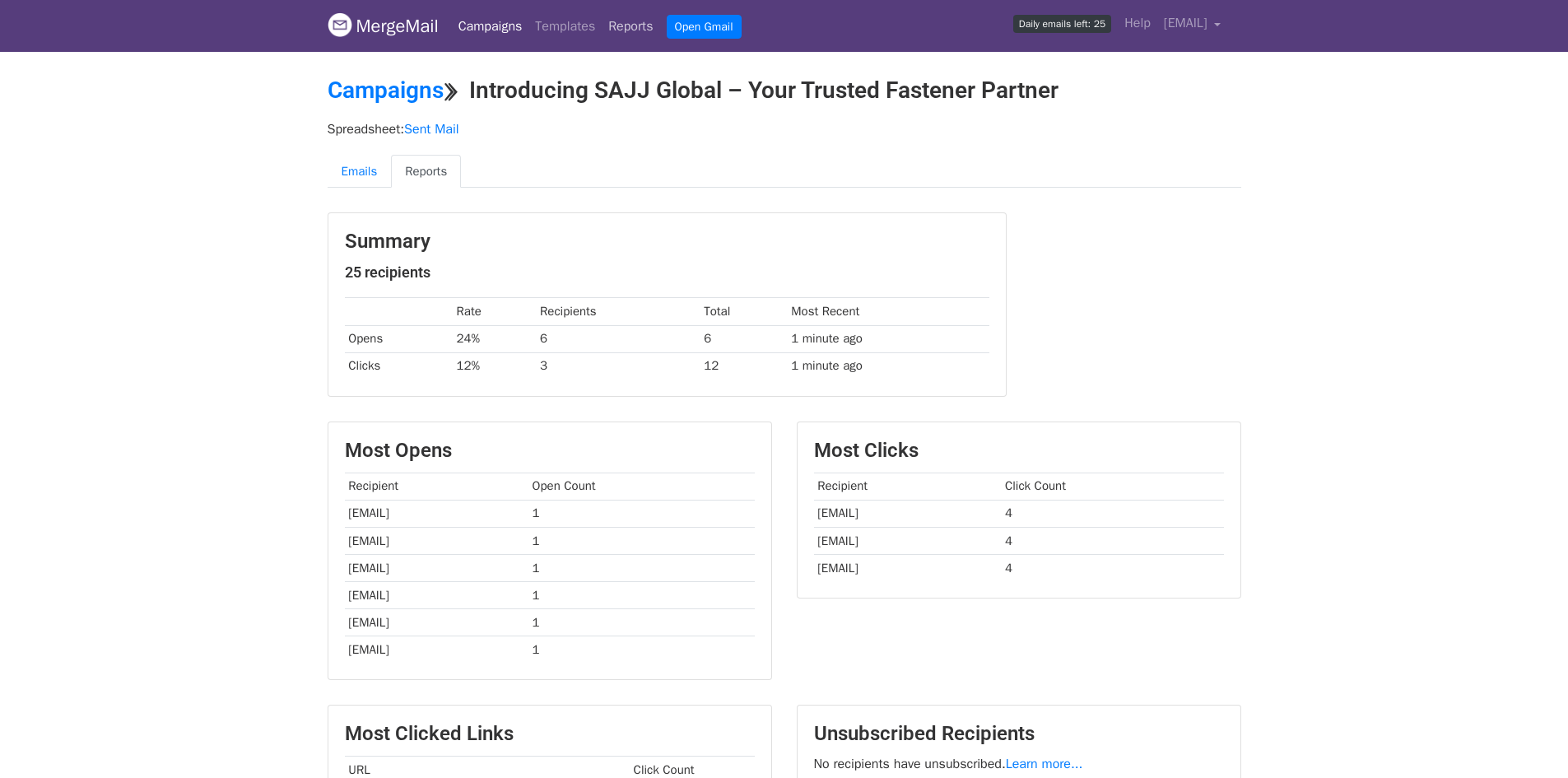 click on "Reports" at bounding box center [630, 26] 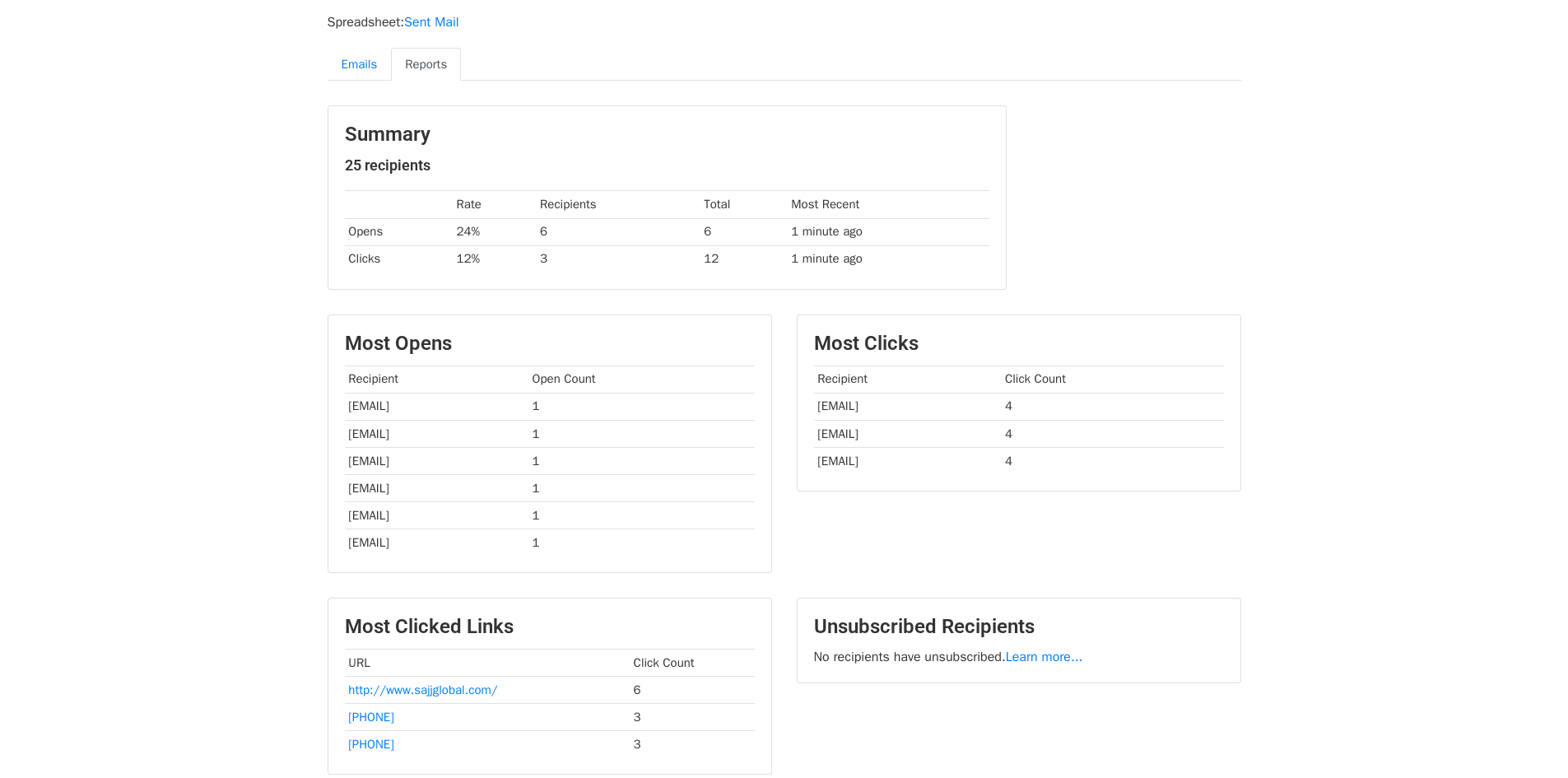 scroll, scrollTop: 254, scrollLeft: 0, axis: vertical 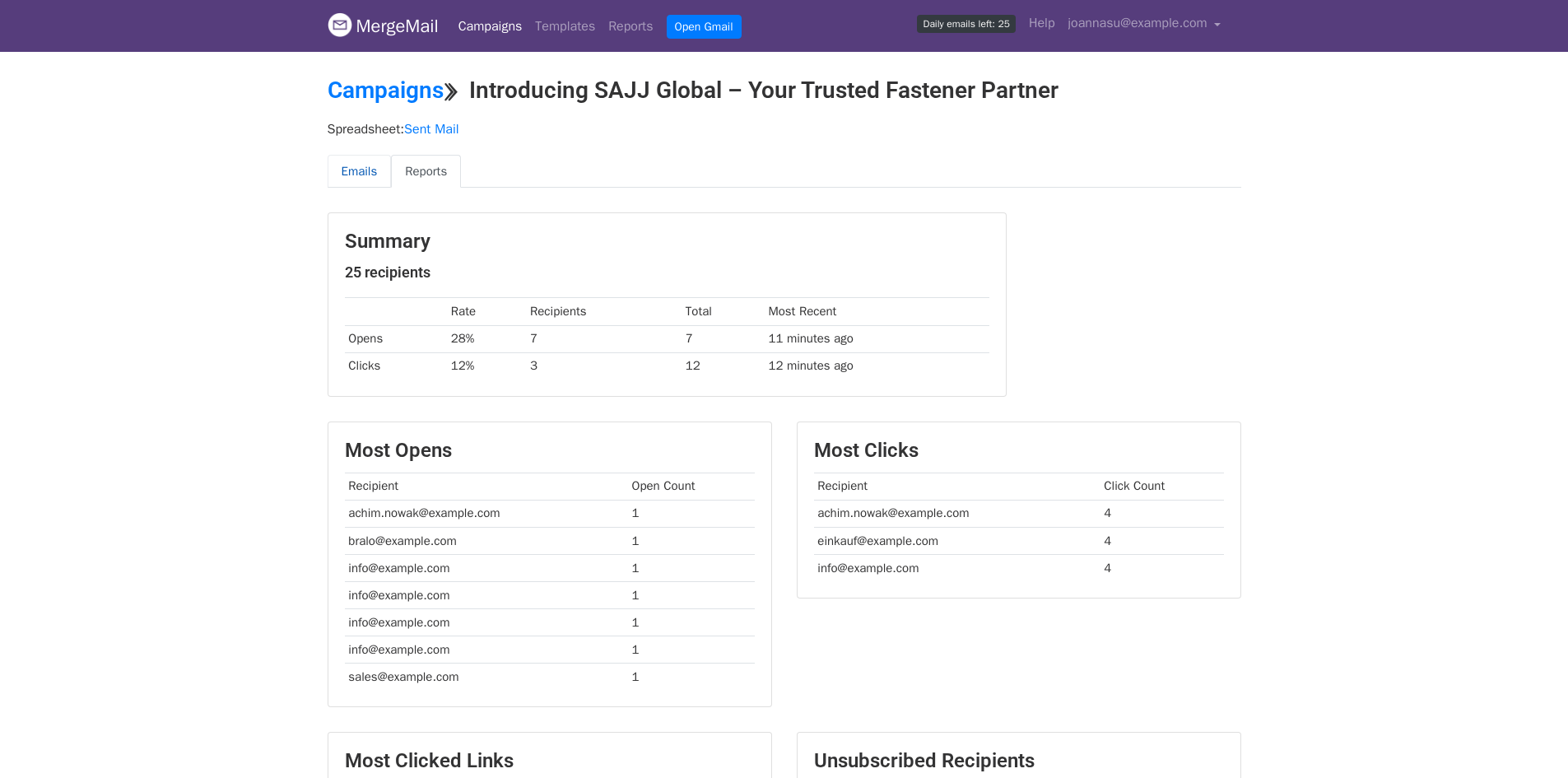 click on "Emails" at bounding box center [360, 171] 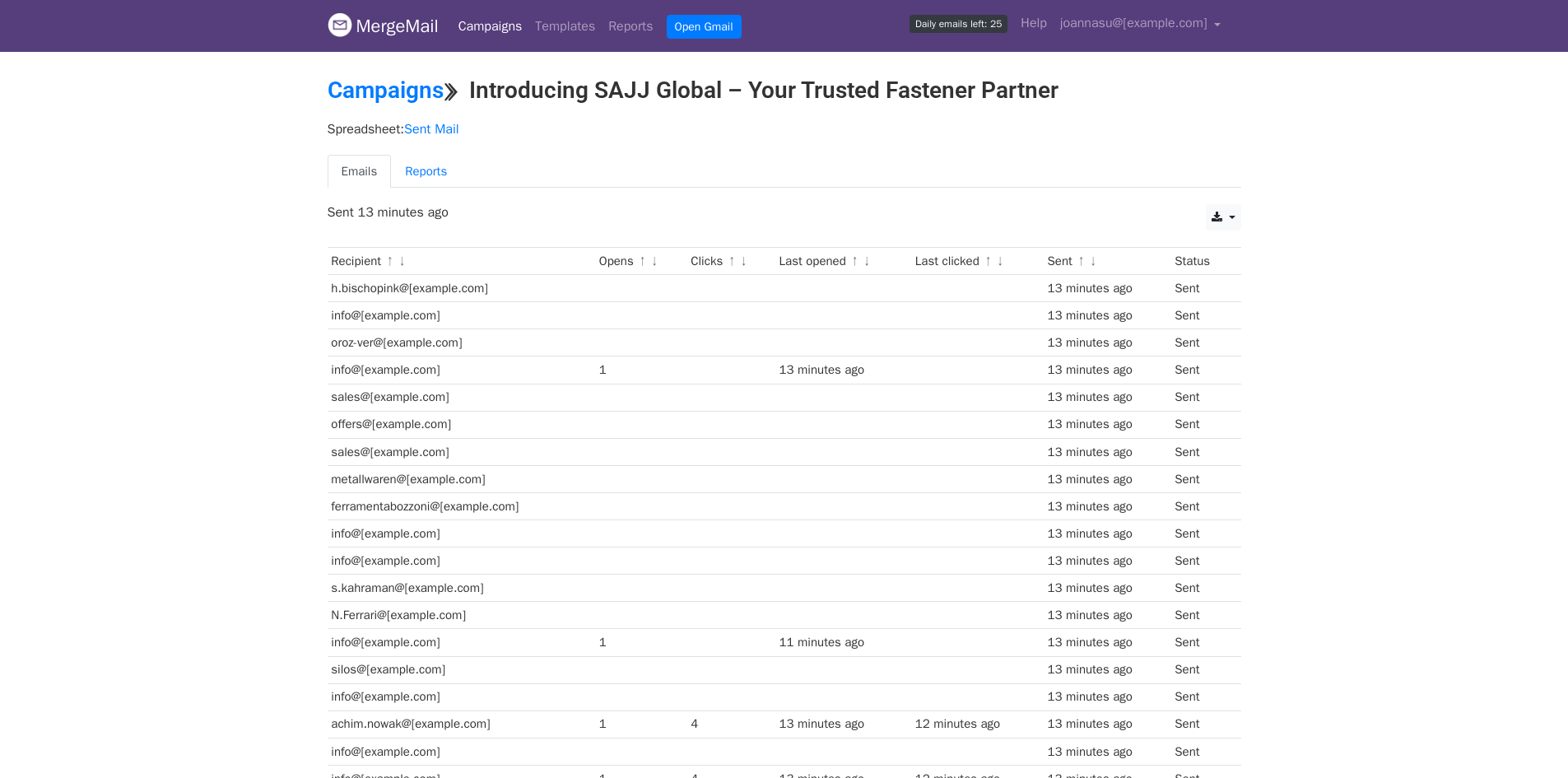 scroll, scrollTop: 0, scrollLeft: 0, axis: both 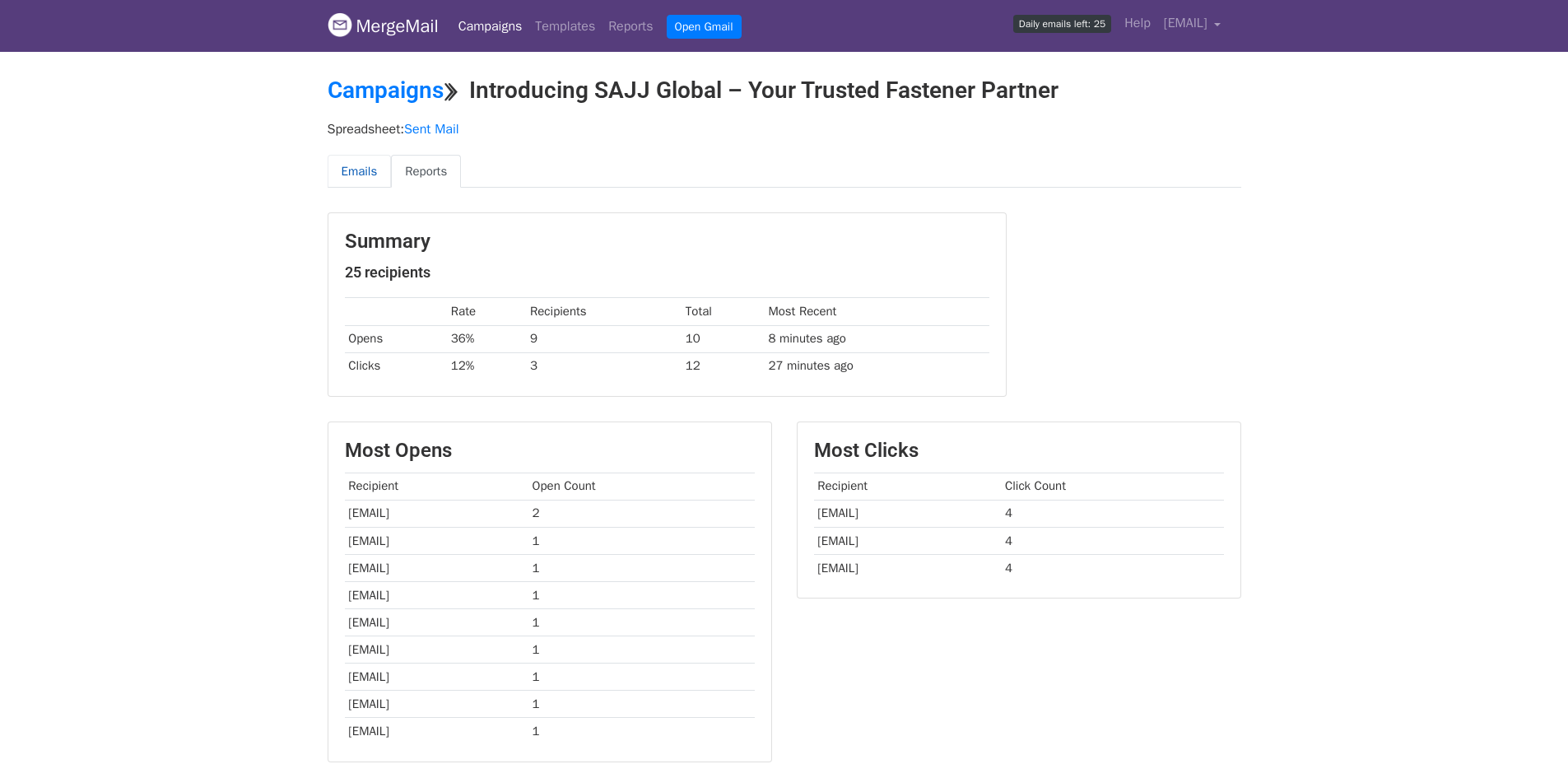 click on "Emails" at bounding box center [360, 171] 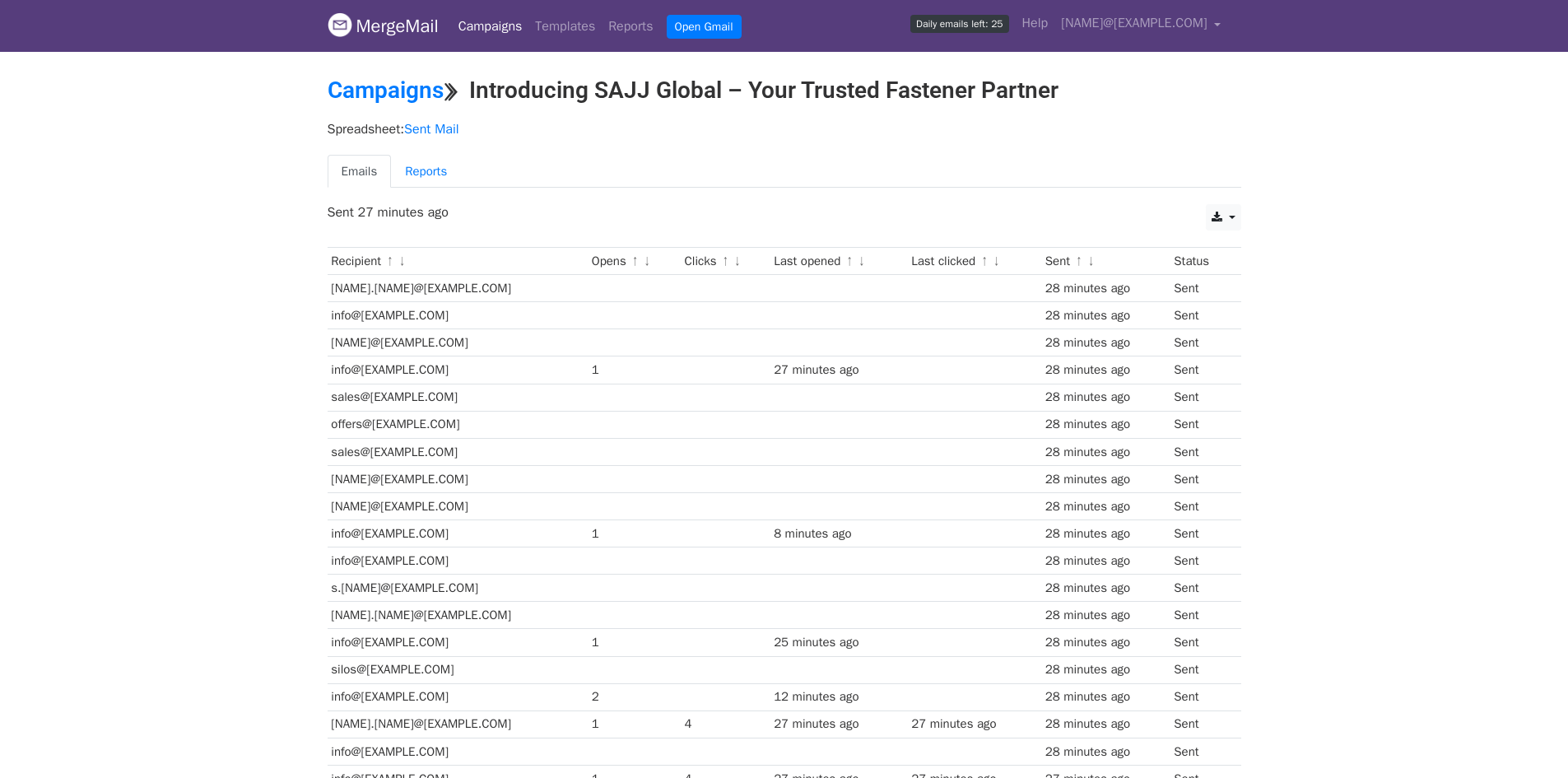 scroll, scrollTop: 0, scrollLeft: 0, axis: both 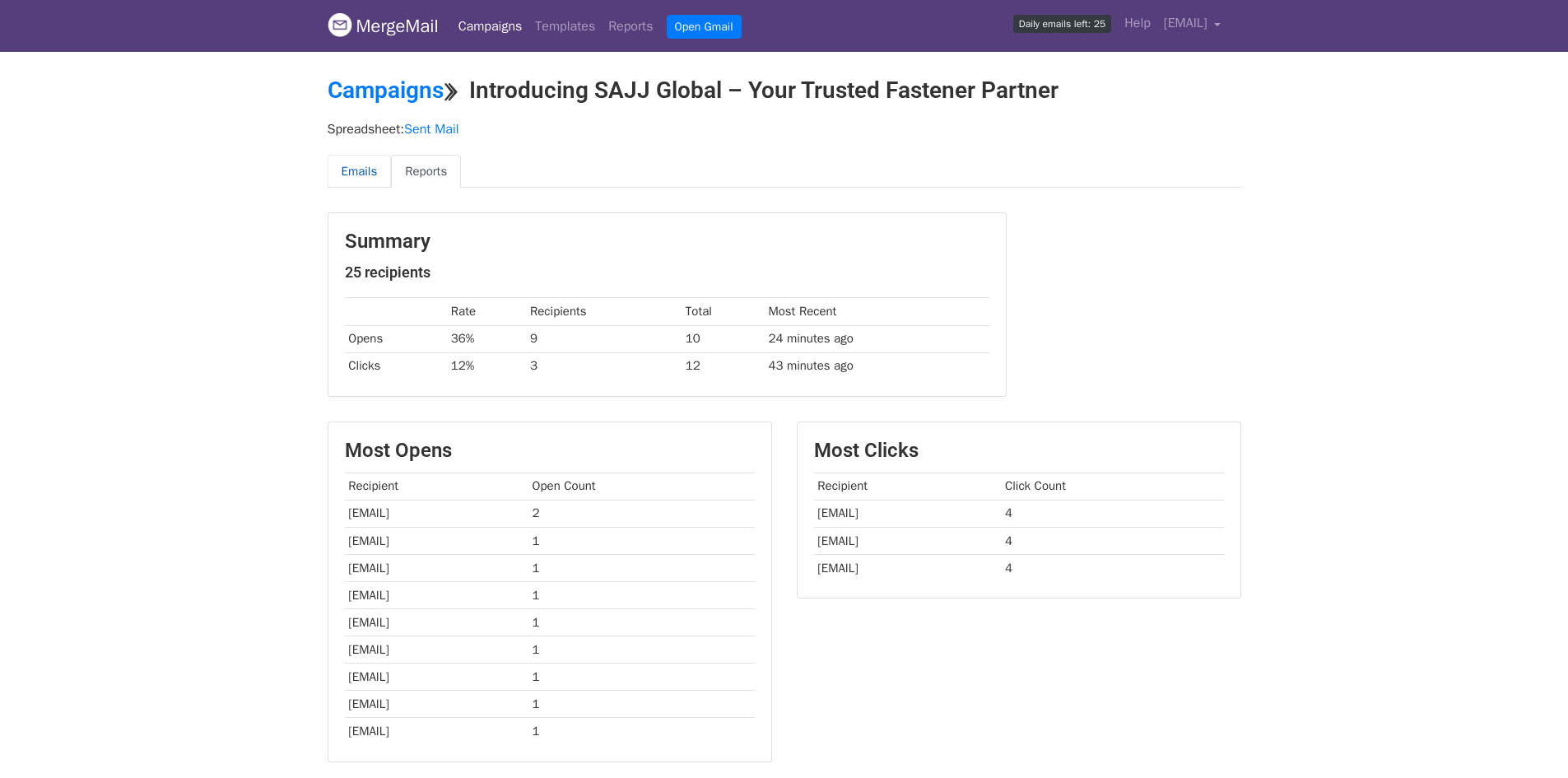 click on "Emails" at bounding box center [360, 171] 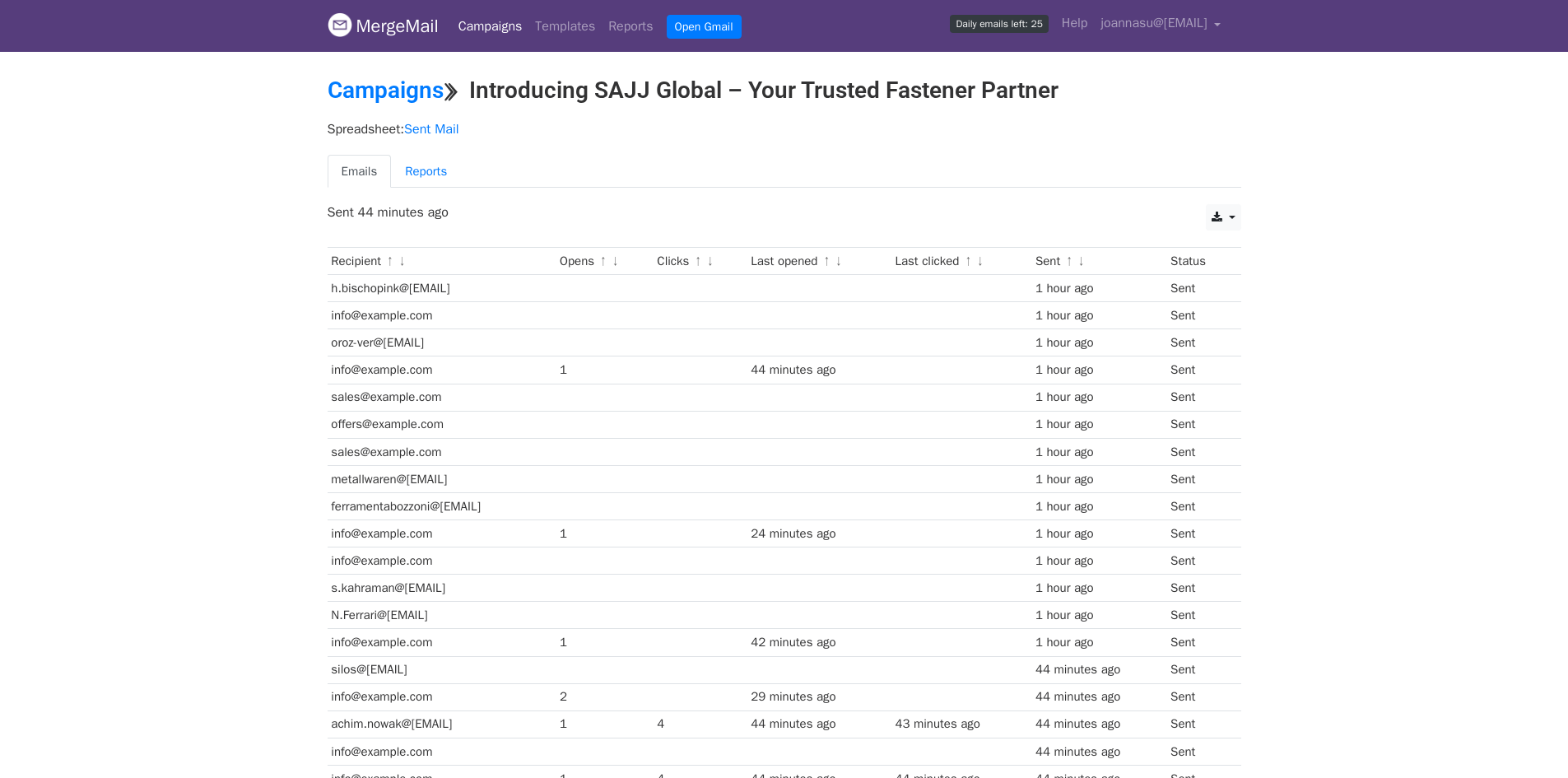 scroll, scrollTop: 0, scrollLeft: 0, axis: both 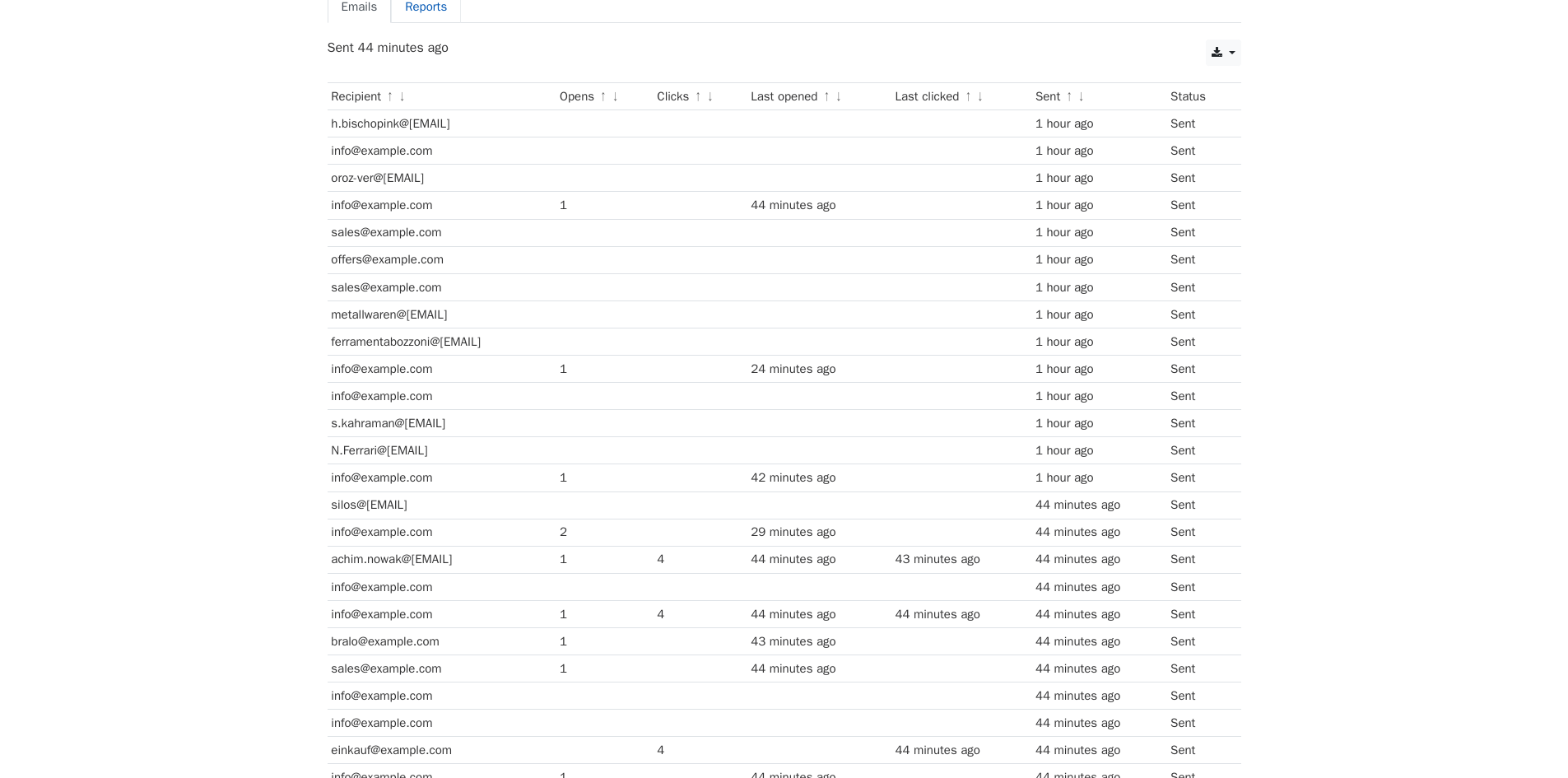 drag, startPoint x: 439, startPoint y: 7, endPoint x: 430, endPoint y: 8, distance: 9.05539 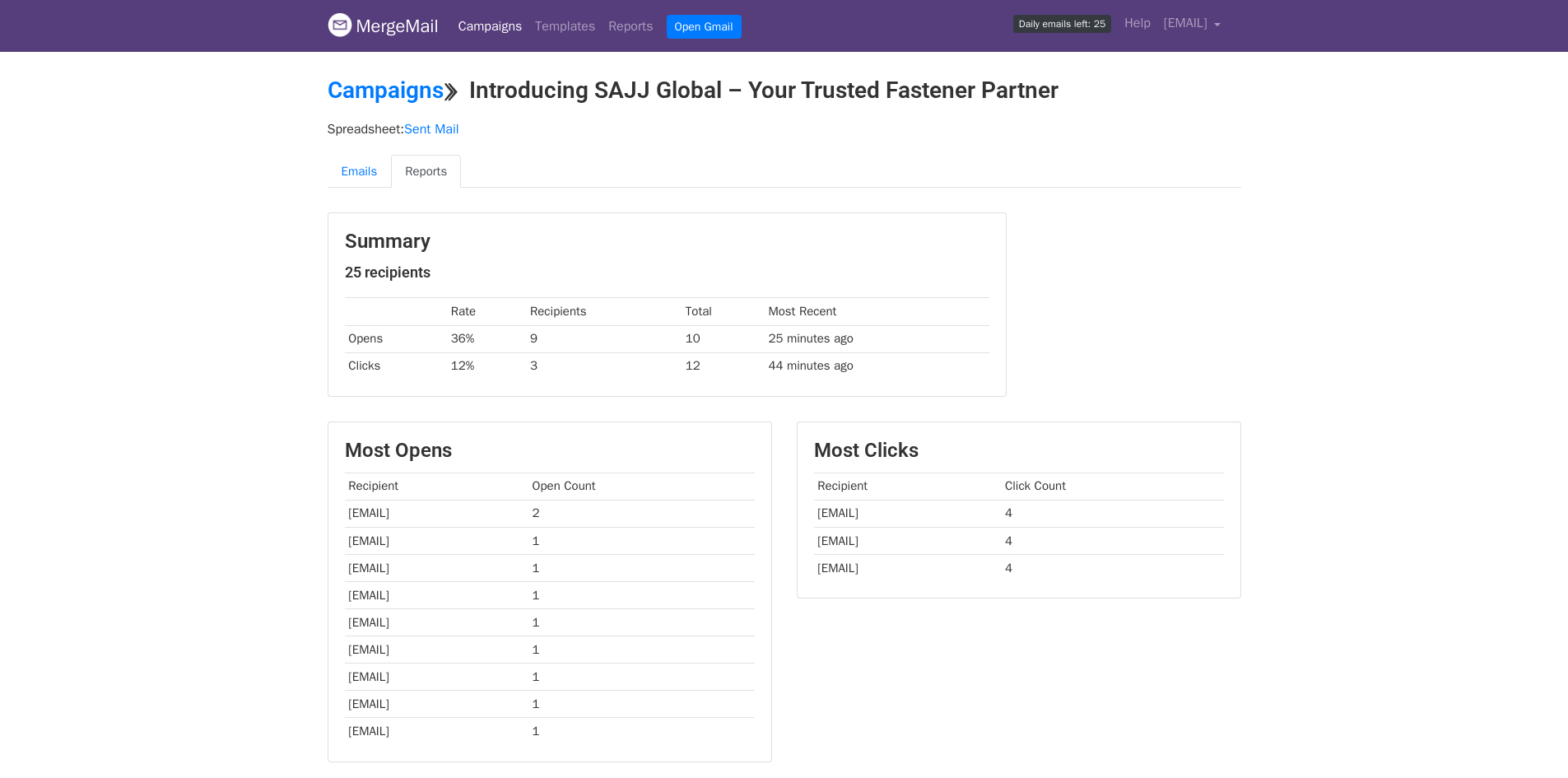 scroll, scrollTop: 0, scrollLeft: 0, axis: both 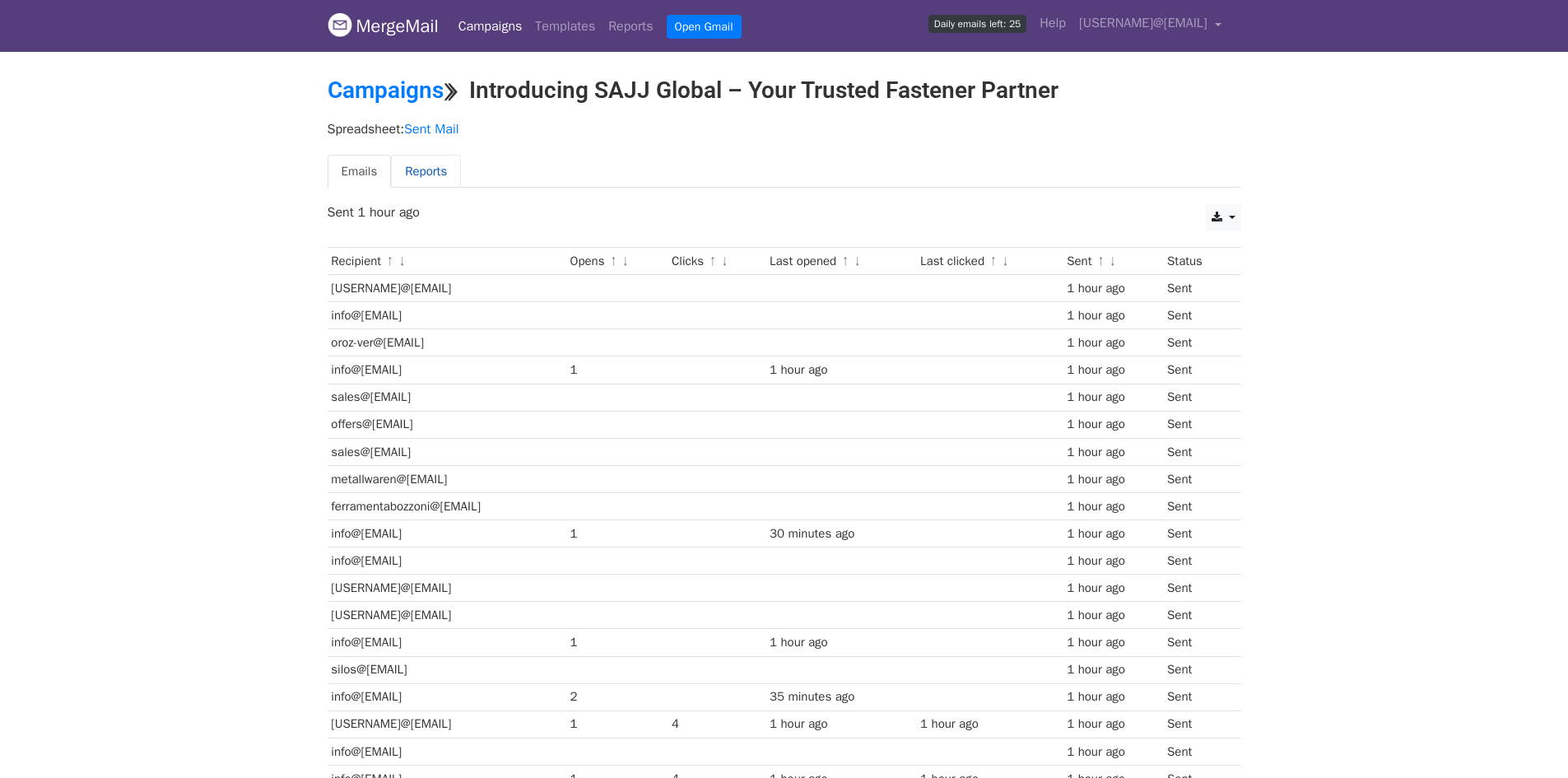 click on "Reports" at bounding box center (426, 171) 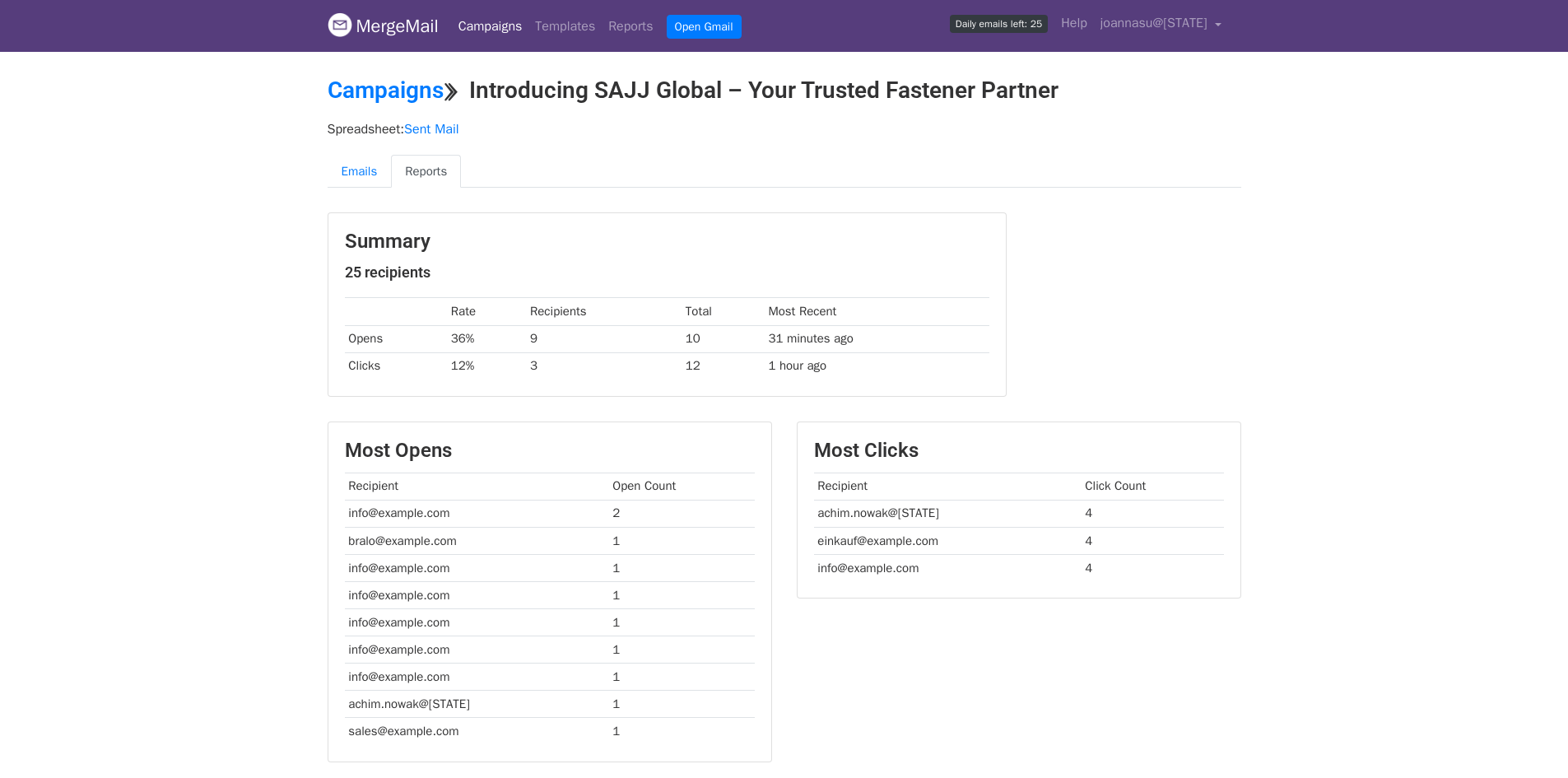 scroll, scrollTop: 0, scrollLeft: 0, axis: both 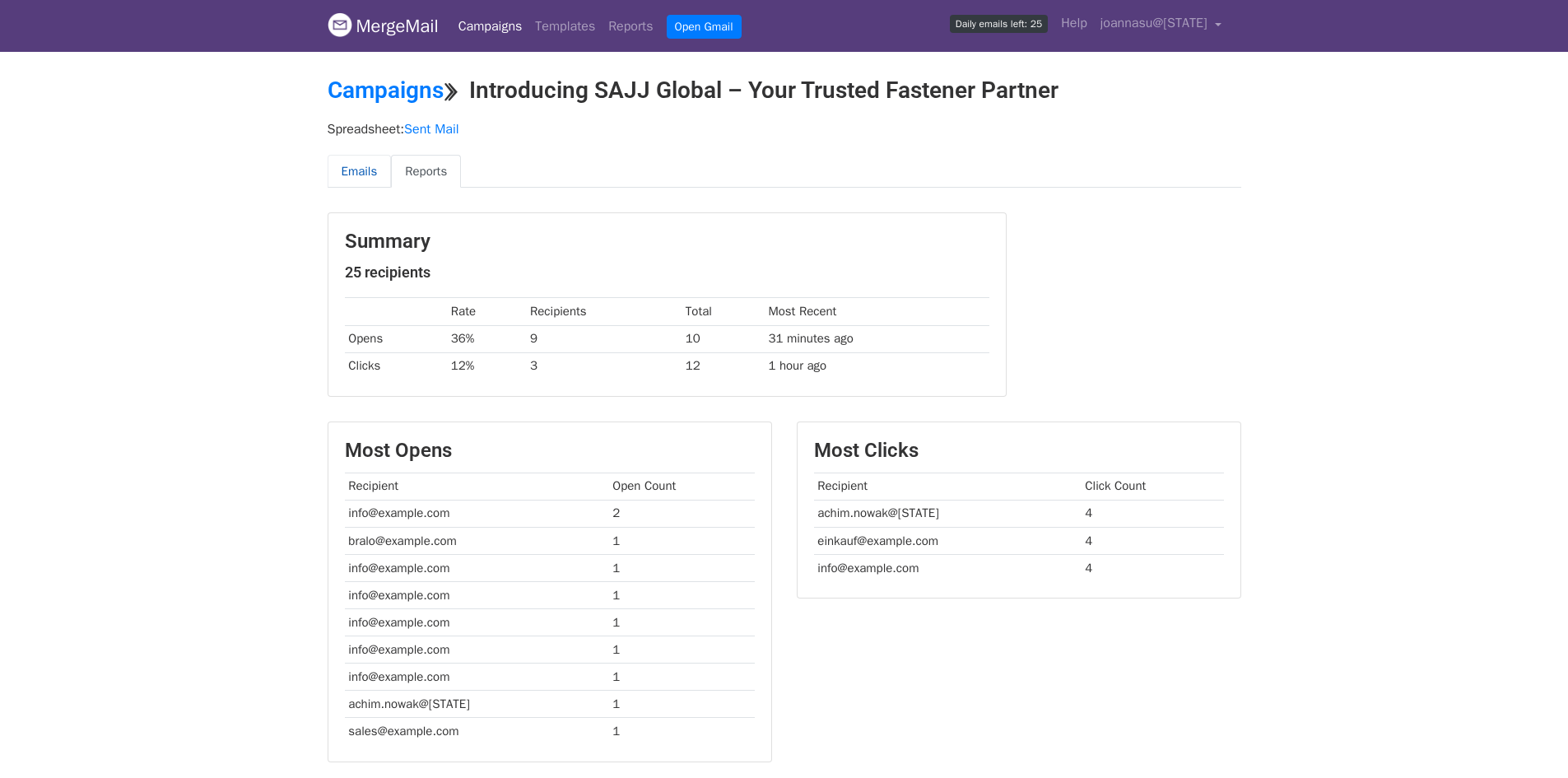 click on "Emails" at bounding box center (360, 171) 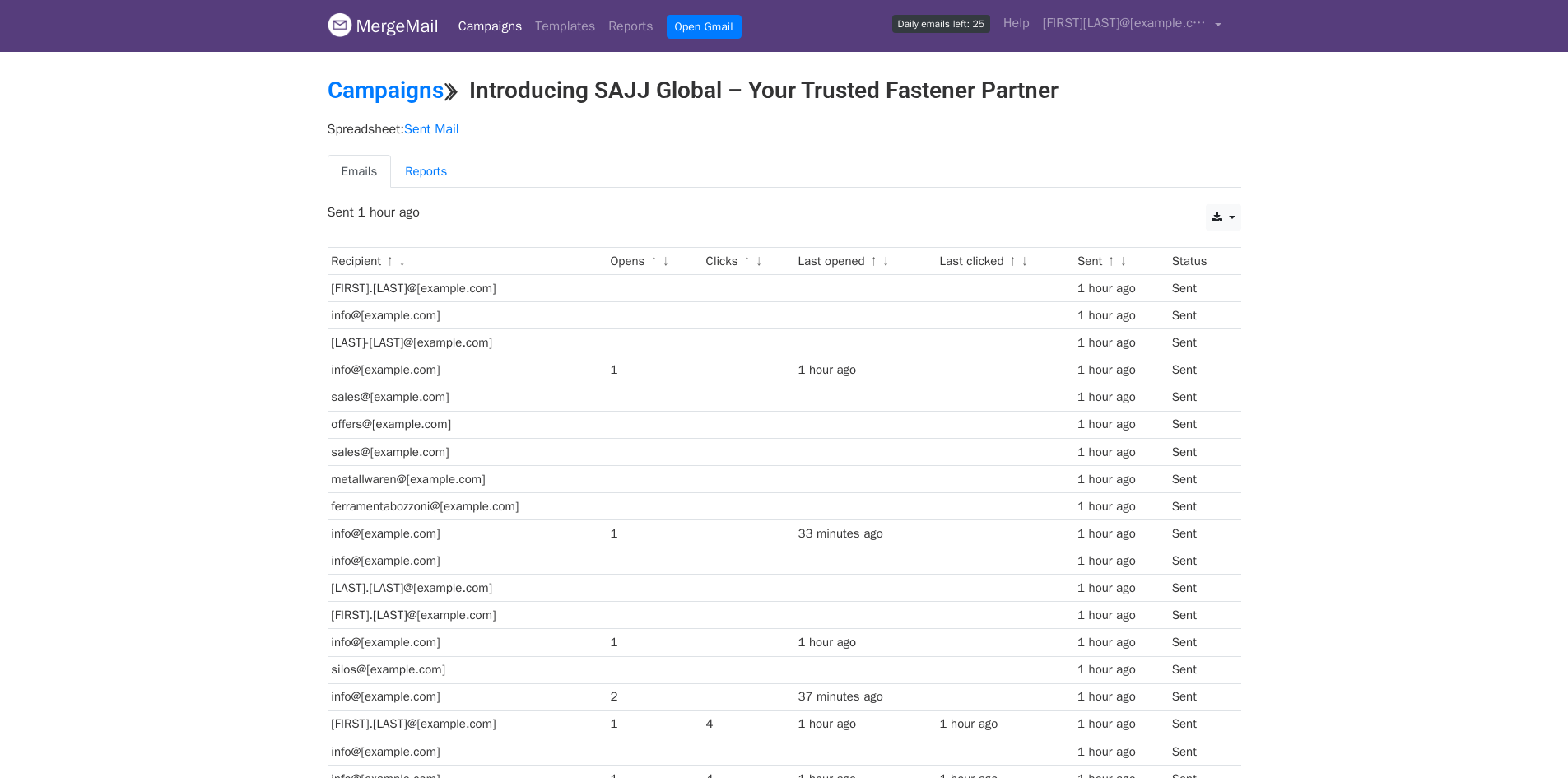 scroll, scrollTop: 0, scrollLeft: 0, axis: both 